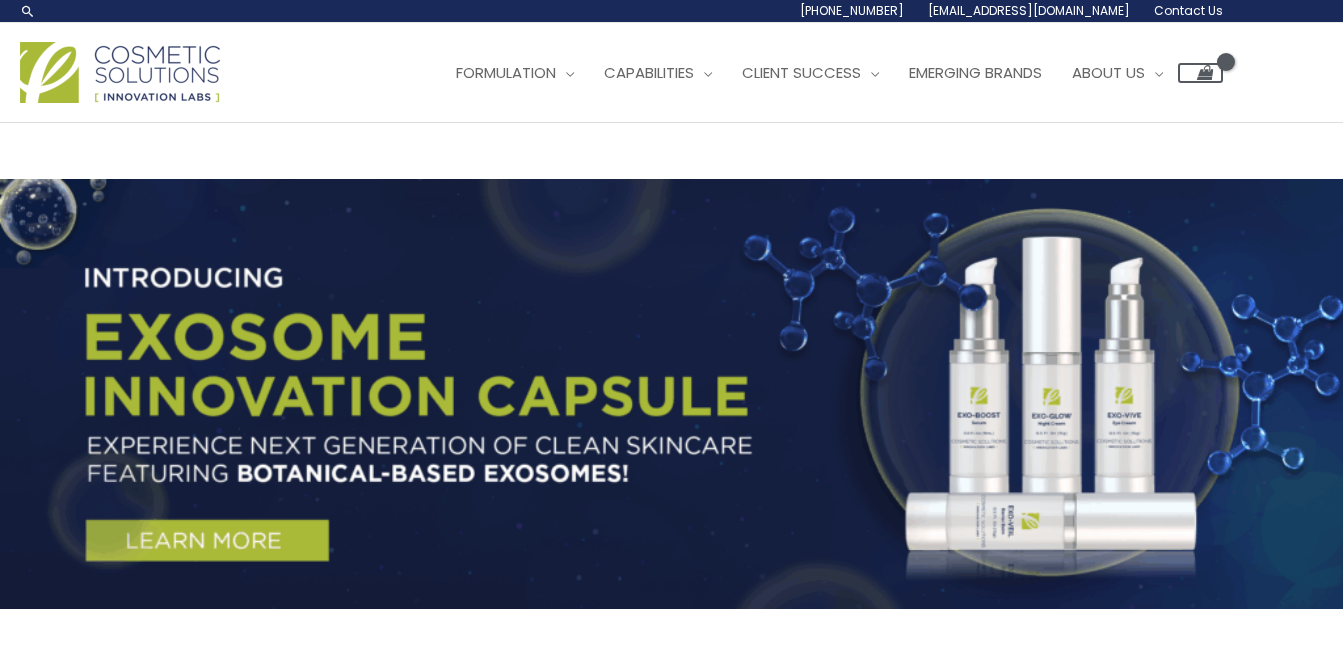 scroll, scrollTop: 0, scrollLeft: 0, axis: both 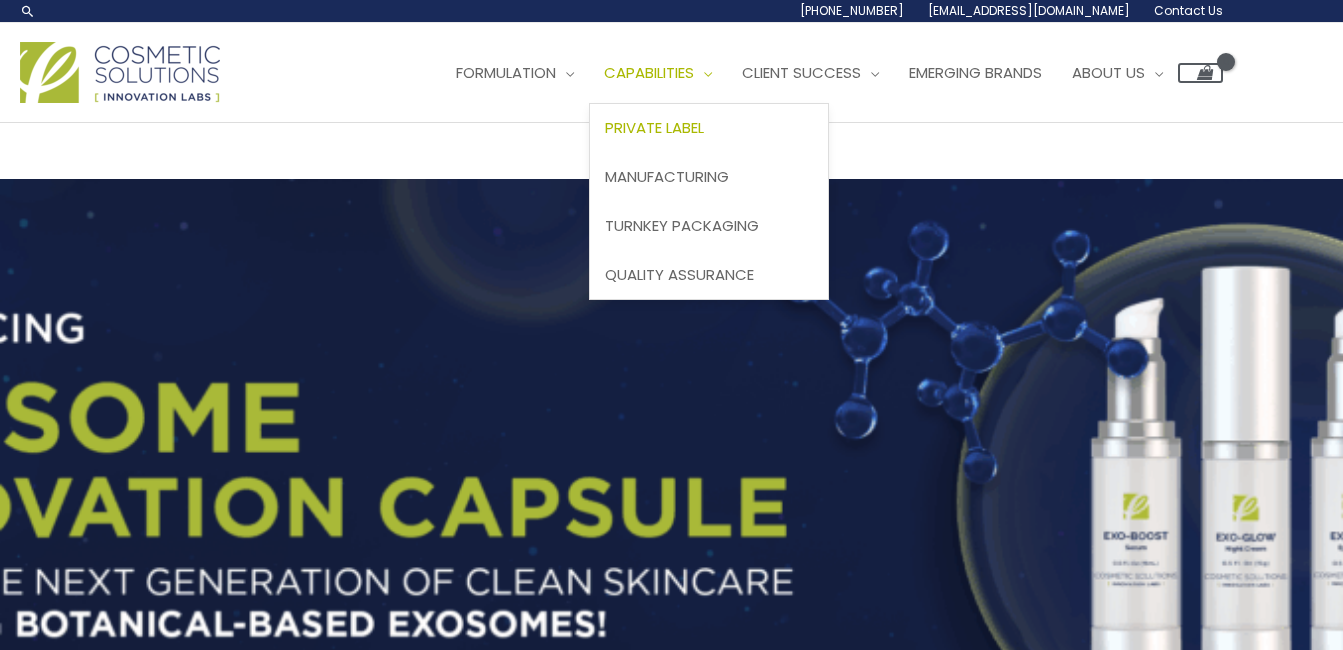 click on "Private Label" at bounding box center (654, 127) 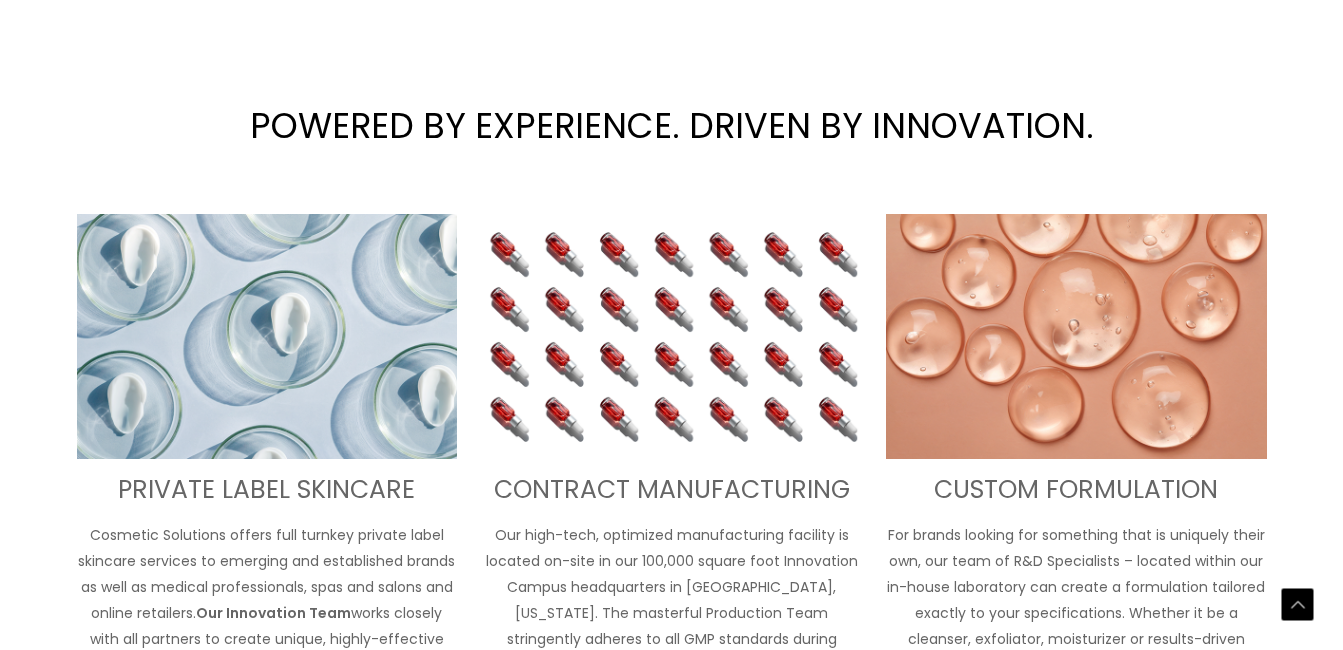 scroll, scrollTop: 1000, scrollLeft: 0, axis: vertical 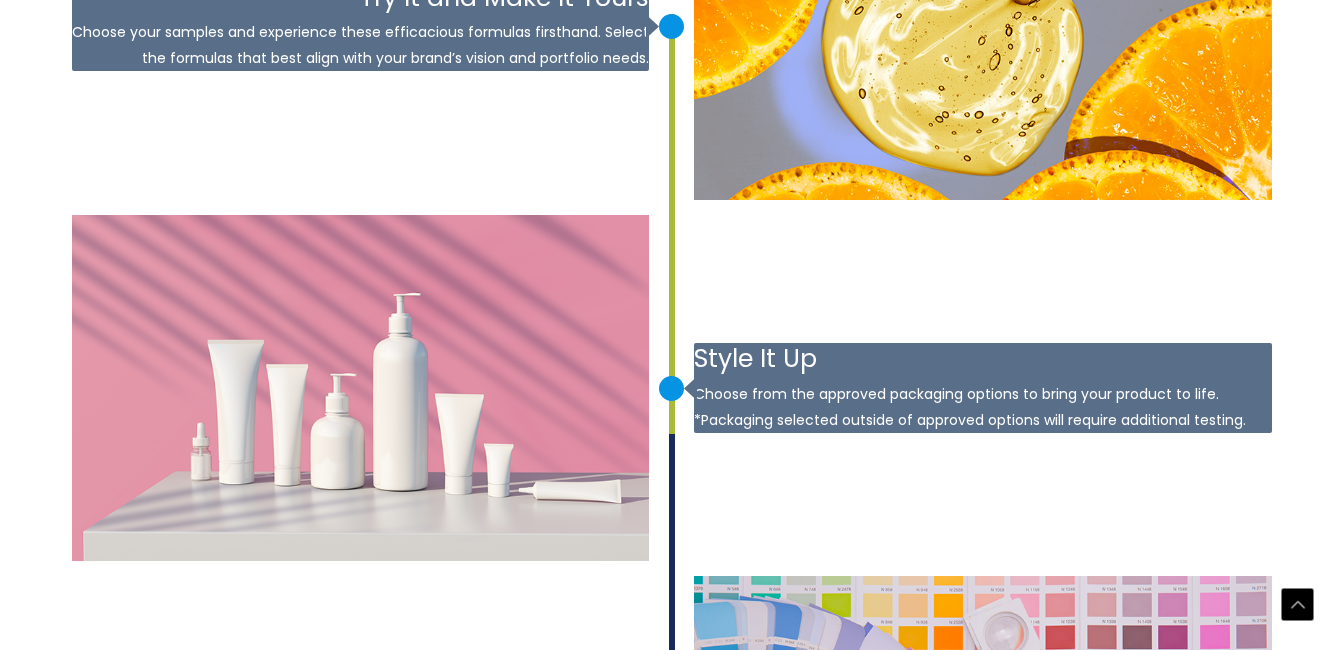 click at bounding box center (671, 26) 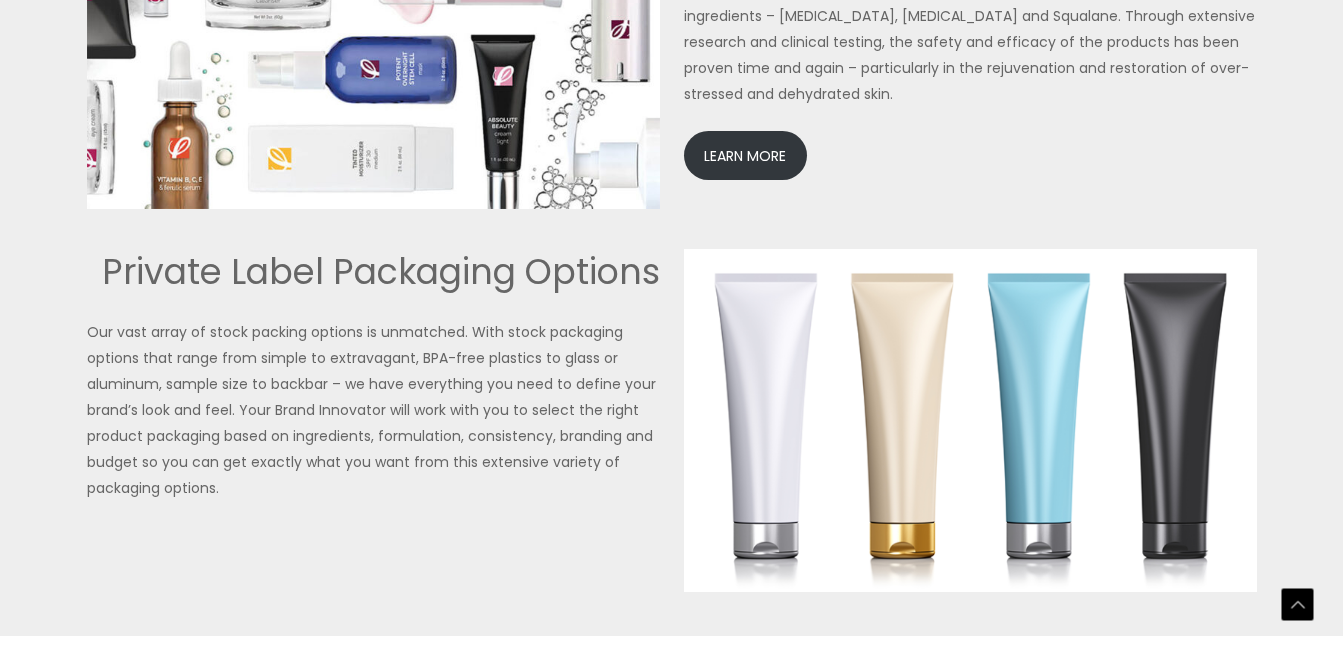 scroll, scrollTop: 4825, scrollLeft: 0, axis: vertical 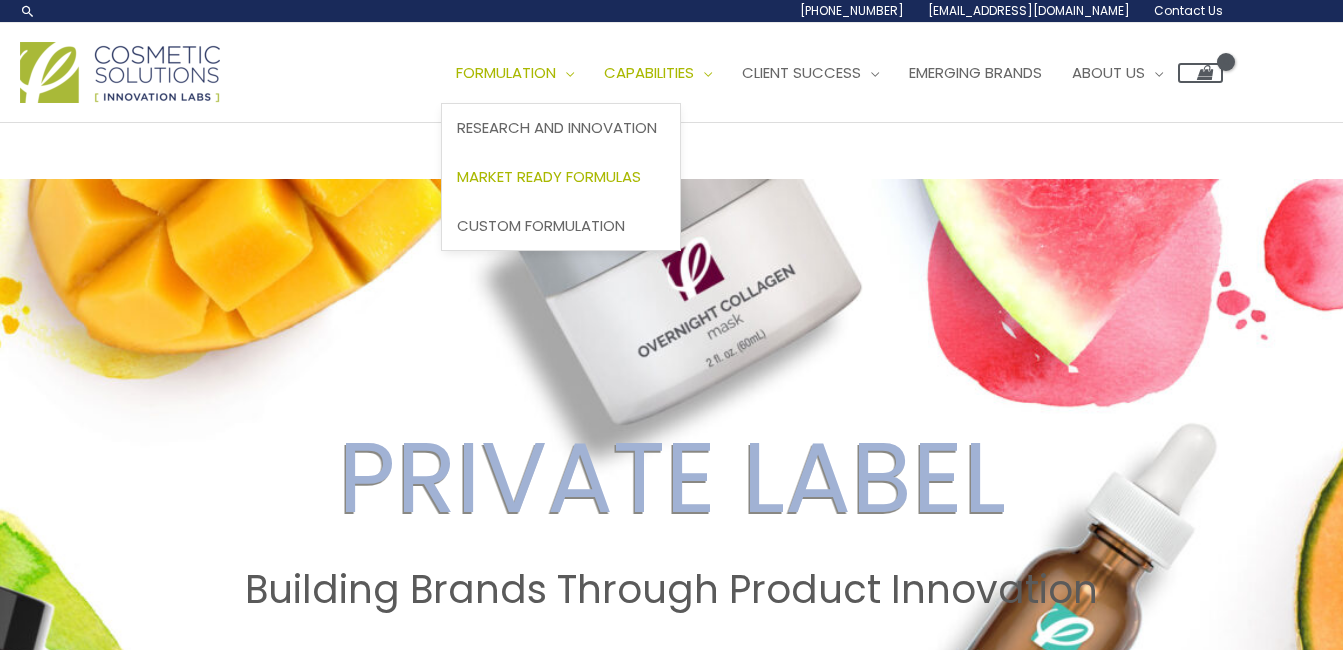 click on "Market Ready Formulas" at bounding box center [549, 176] 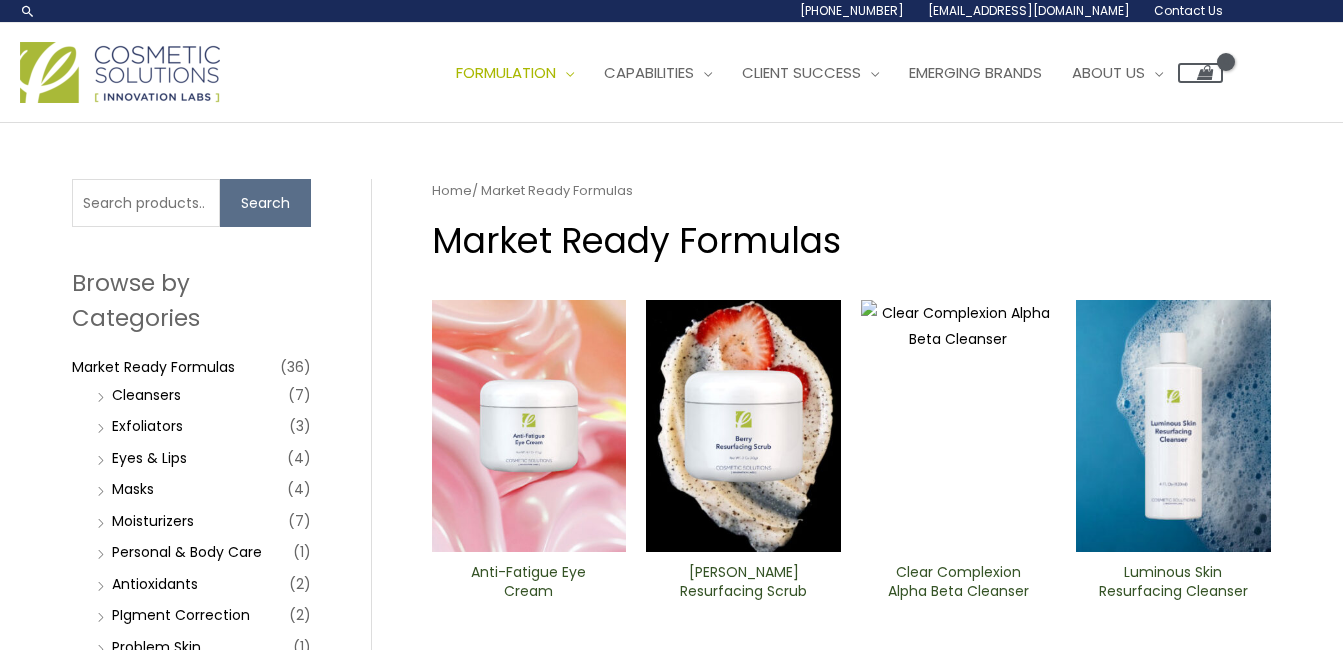 scroll, scrollTop: 0, scrollLeft: 0, axis: both 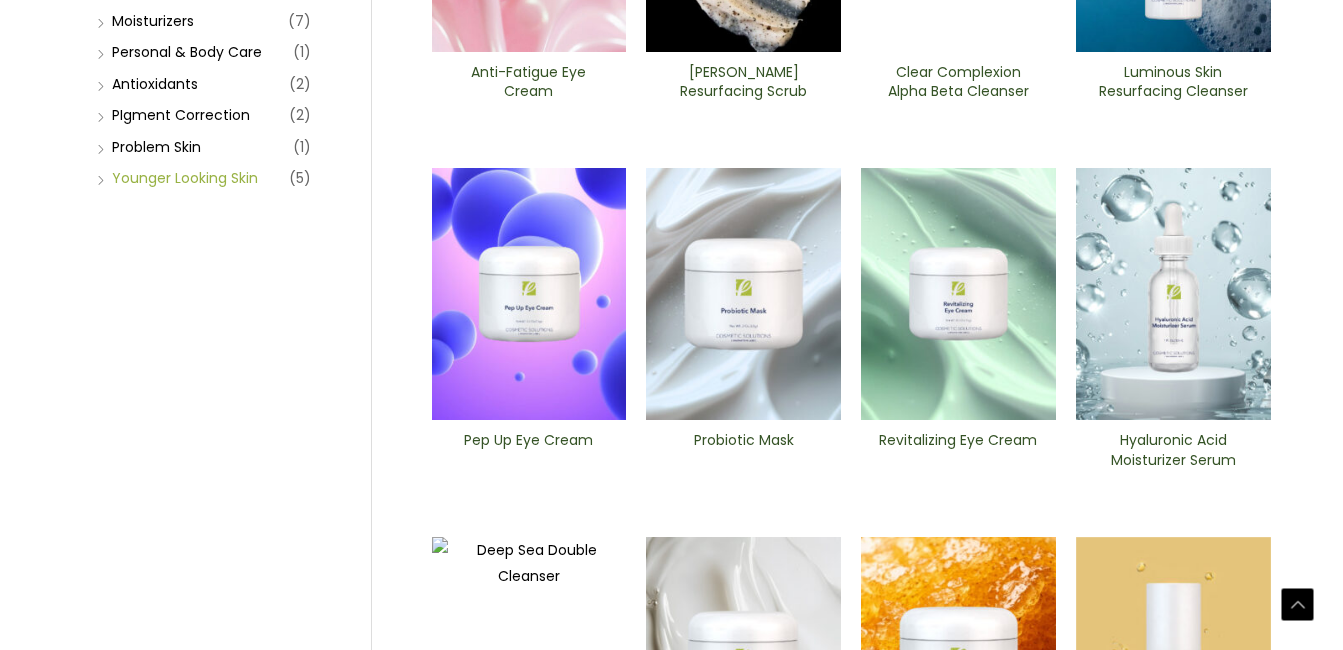 drag, startPoint x: 221, startPoint y: 181, endPoint x: 252, endPoint y: 184, distance: 31.144823 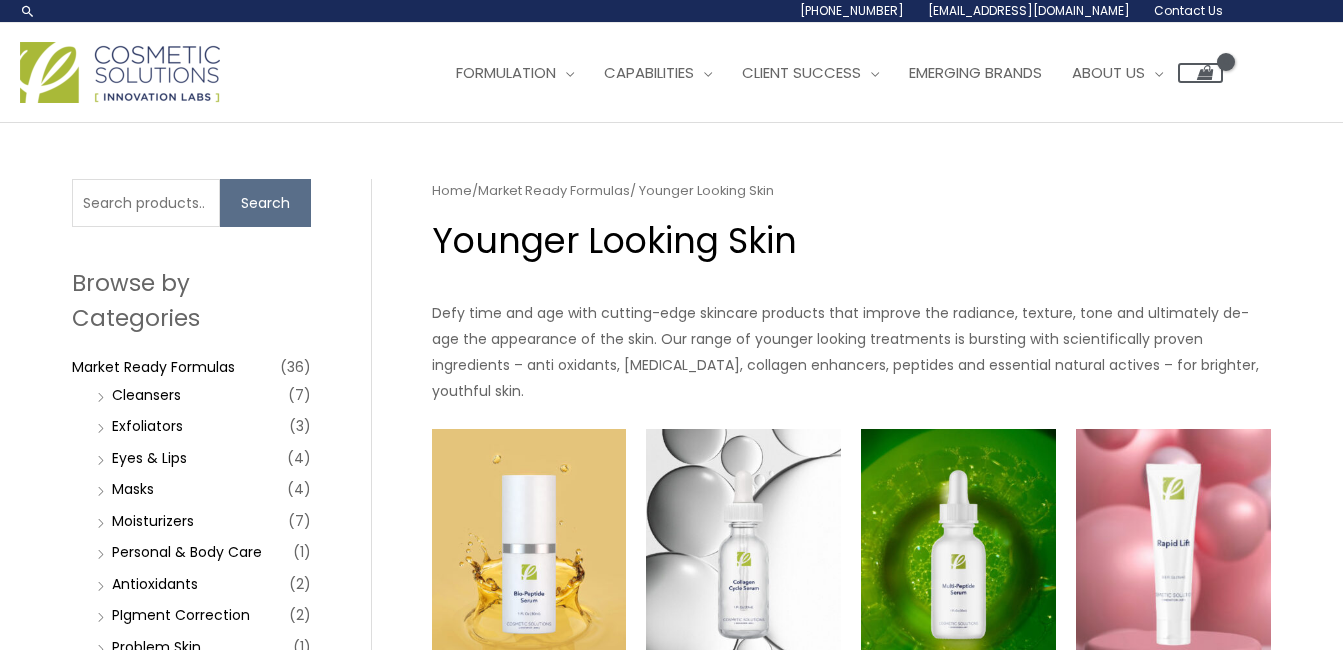 scroll, scrollTop: 0, scrollLeft: 0, axis: both 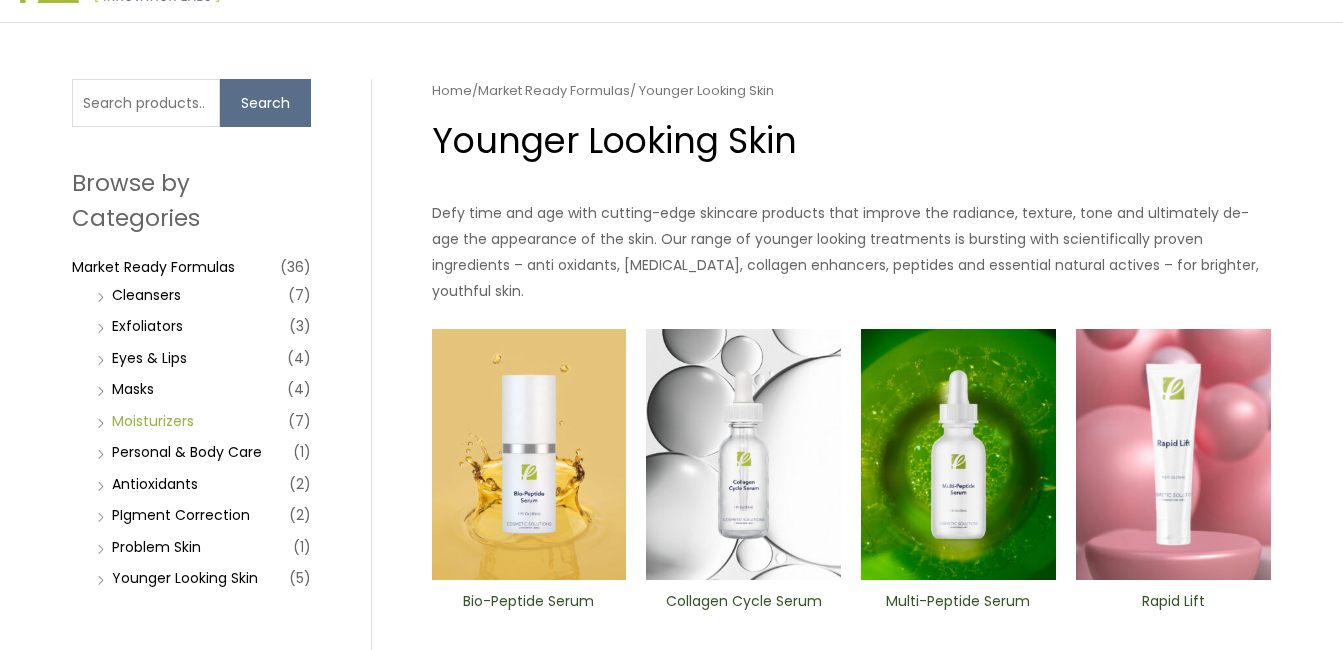 click on "Moisturizers" at bounding box center [153, 421] 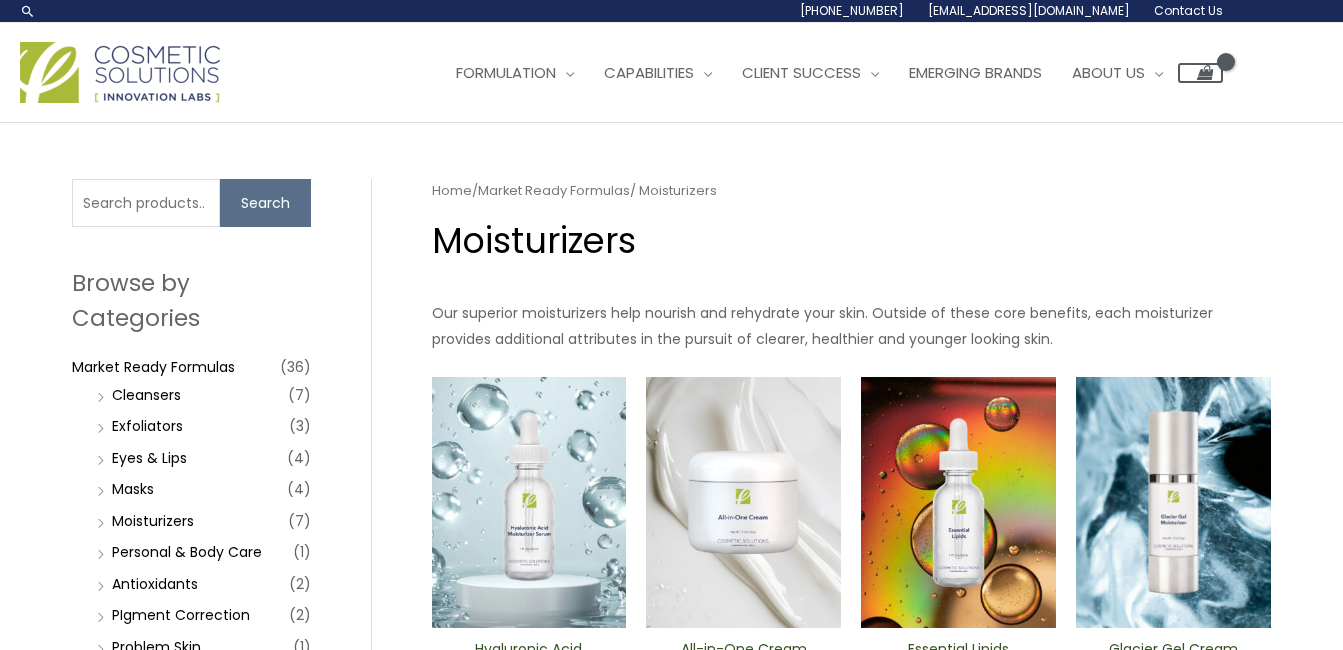 scroll, scrollTop: 0, scrollLeft: 0, axis: both 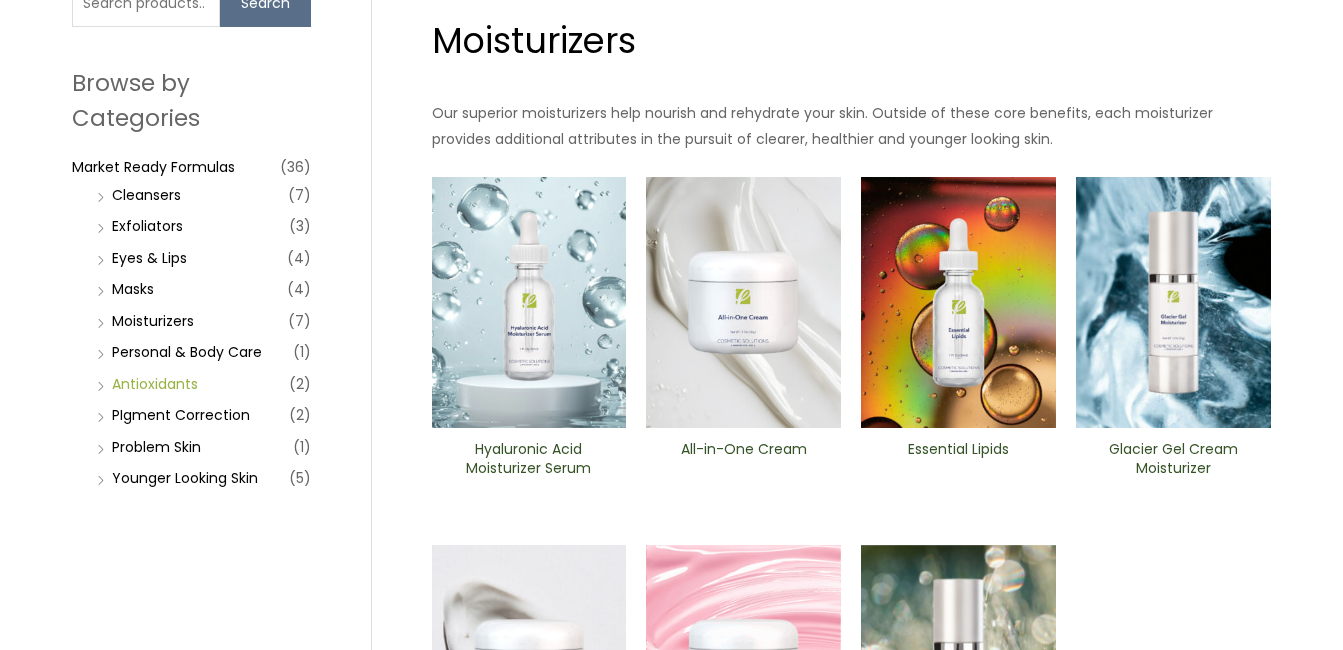 click on "Antioxidants" at bounding box center [155, 384] 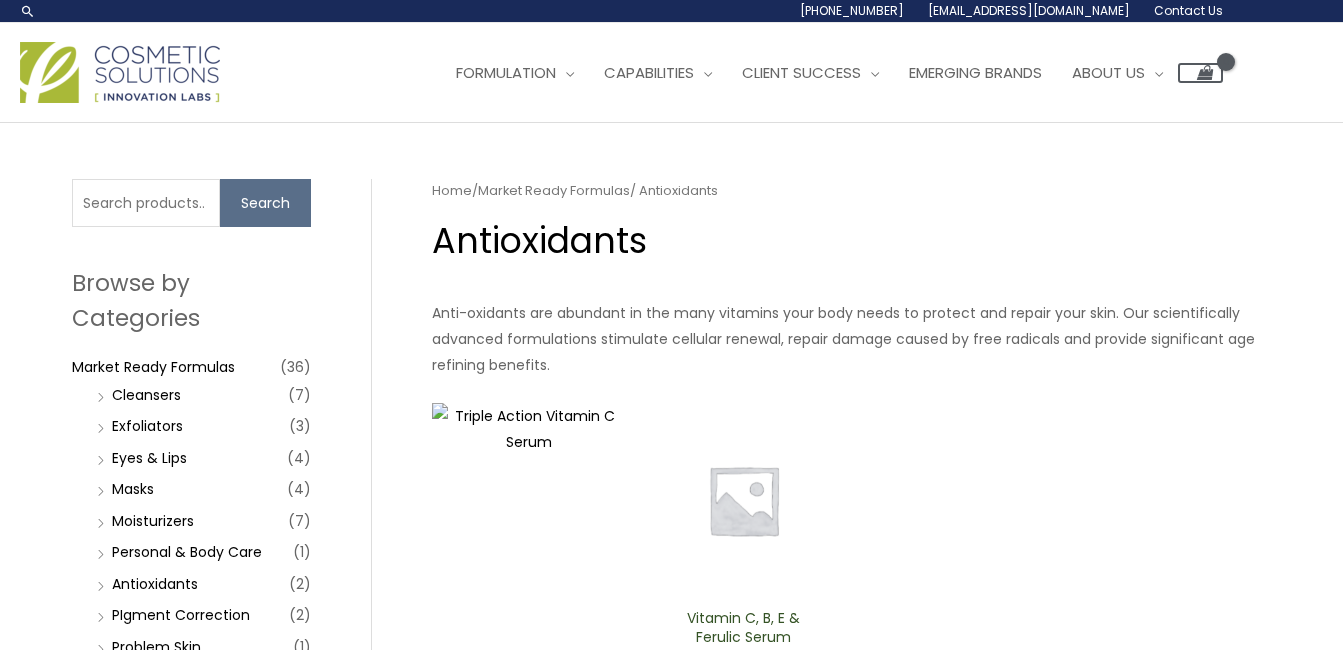 scroll, scrollTop: 0, scrollLeft: 0, axis: both 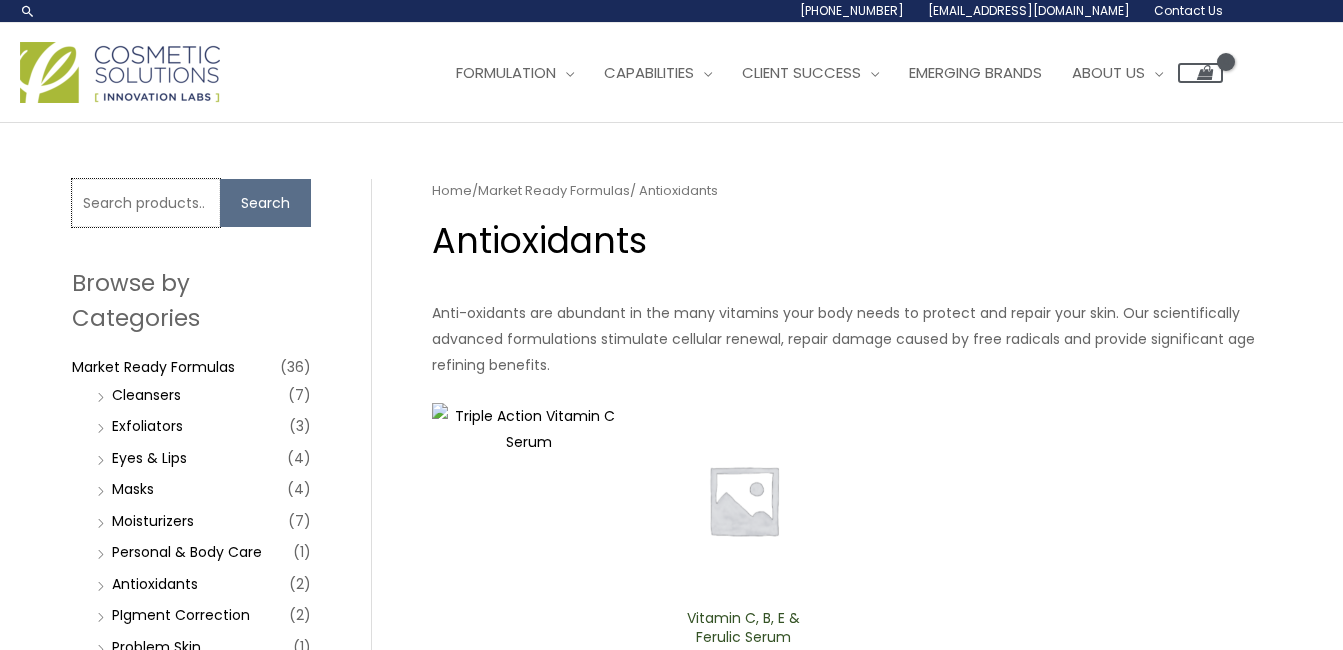 click on "Search for:" at bounding box center (146, 203) 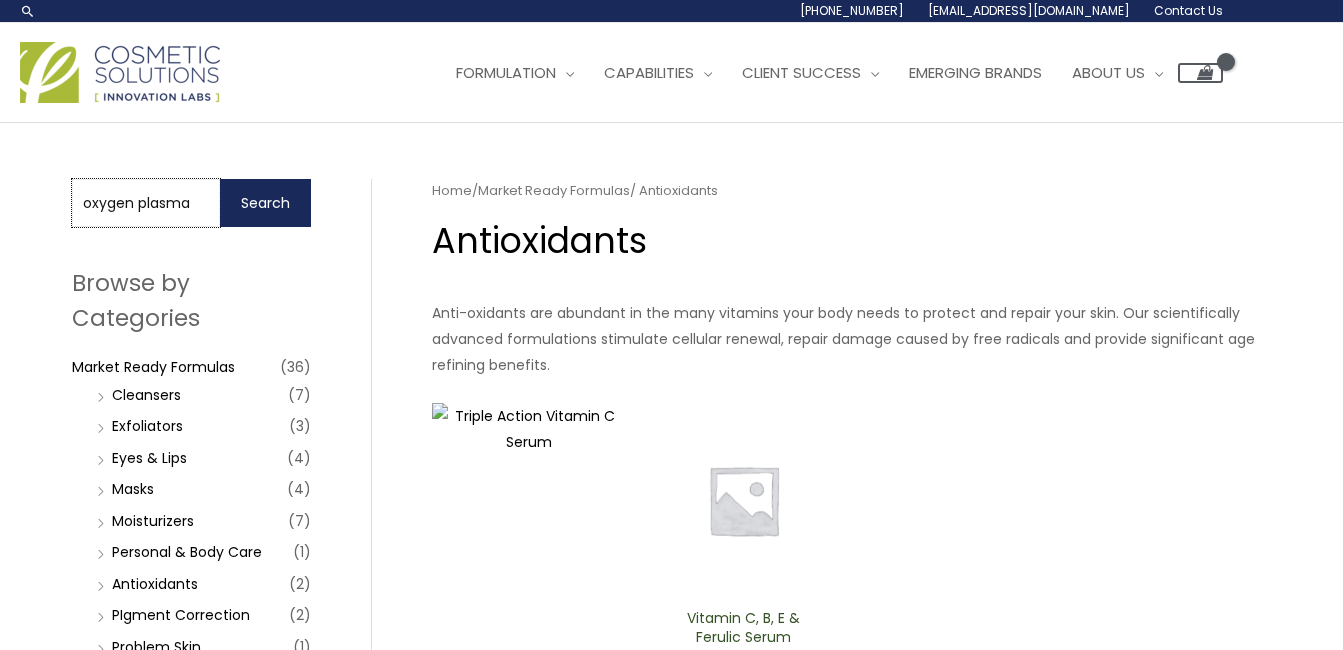 type on "oxygen plasma" 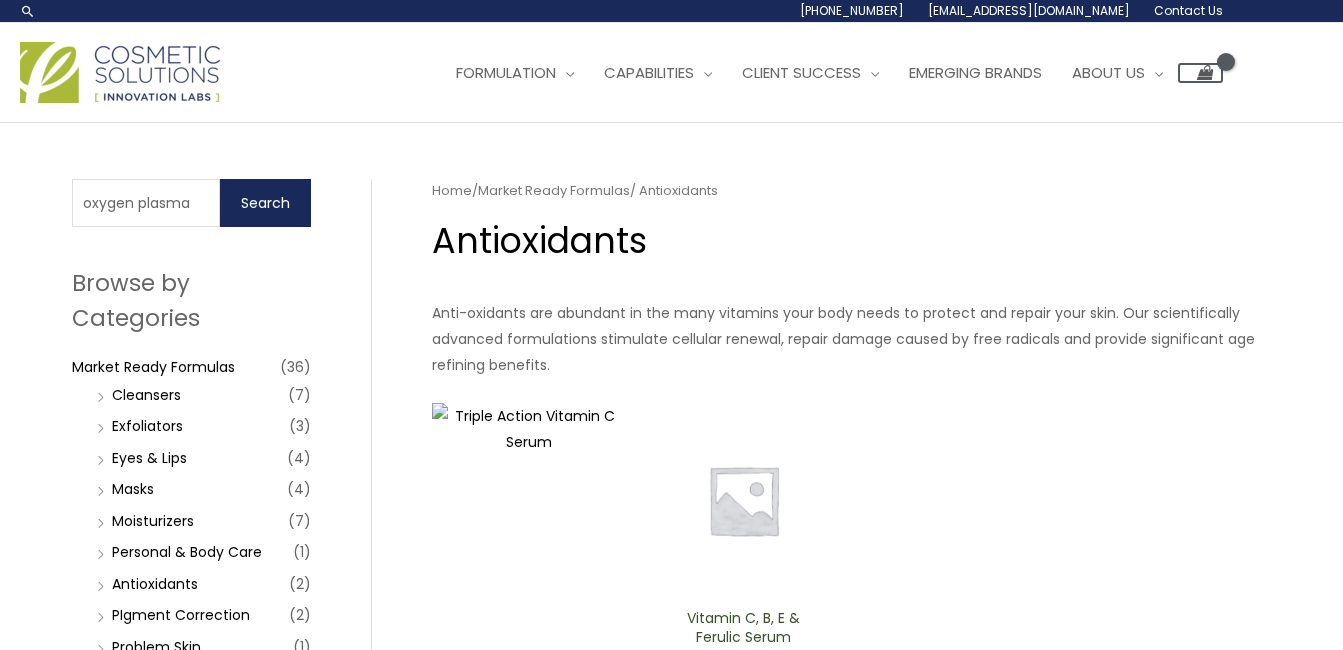click on "Search" at bounding box center (265, 203) 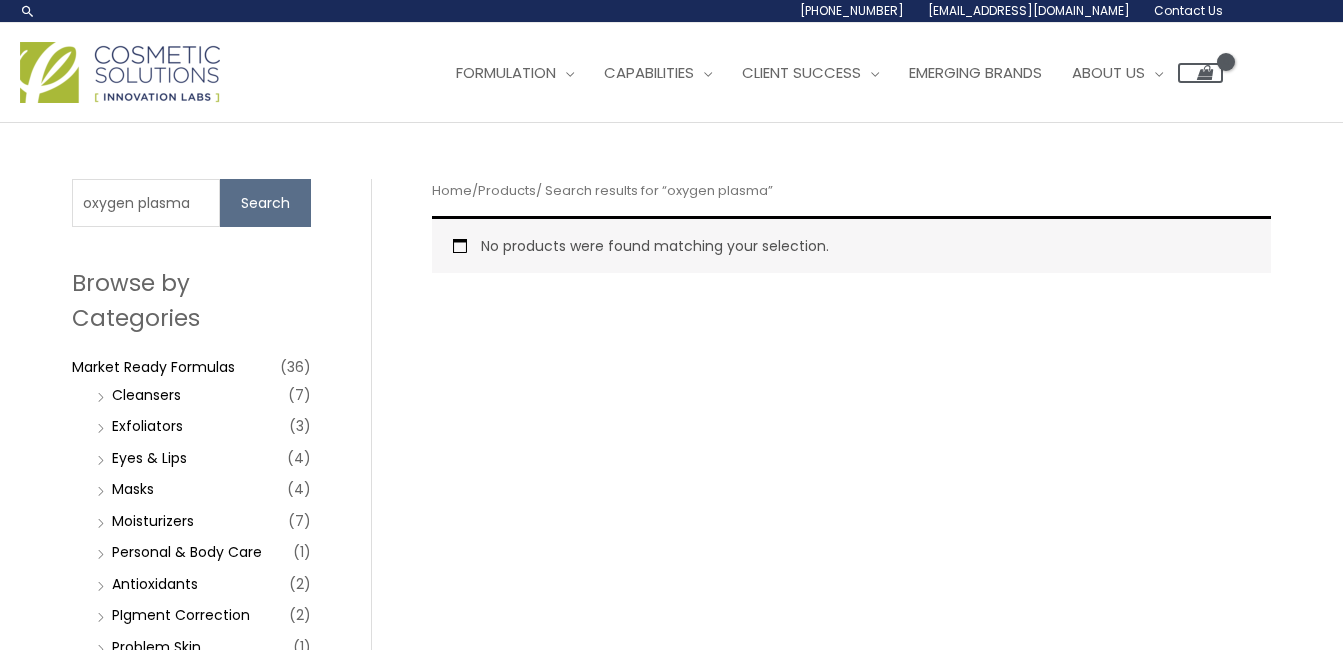 scroll, scrollTop: 0, scrollLeft: 0, axis: both 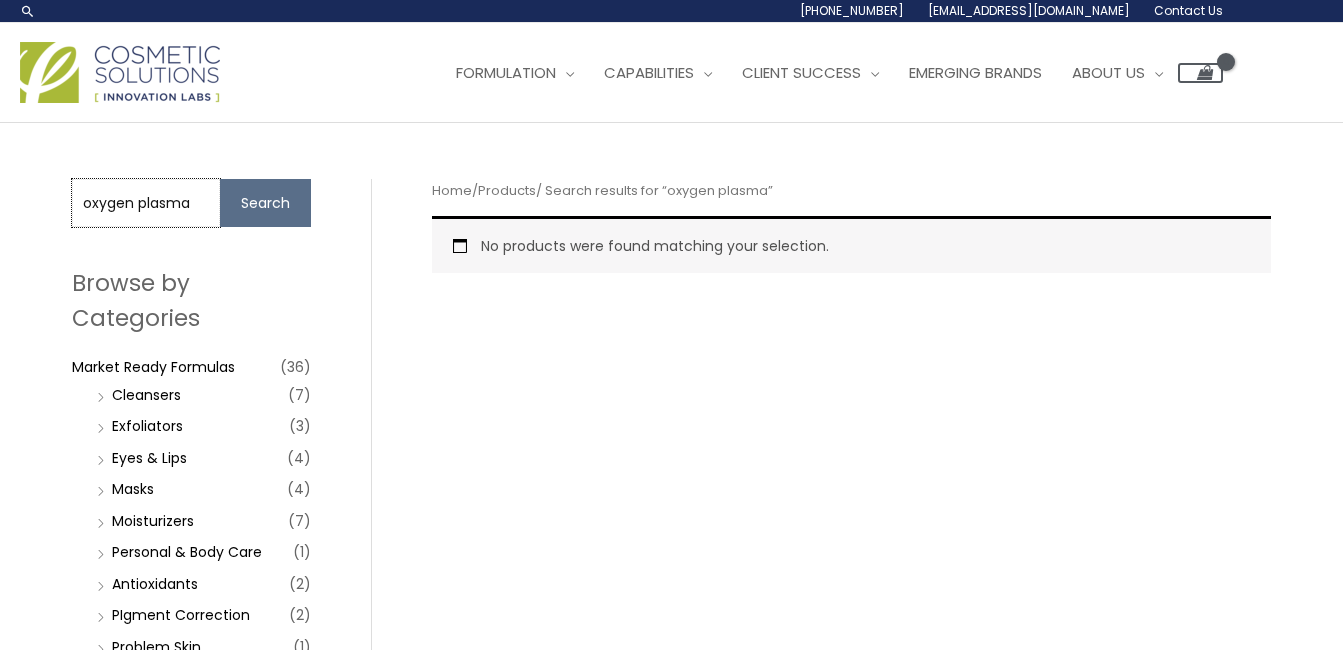 drag, startPoint x: 196, startPoint y: 218, endPoint x: -4, endPoint y: 144, distance: 213.25102 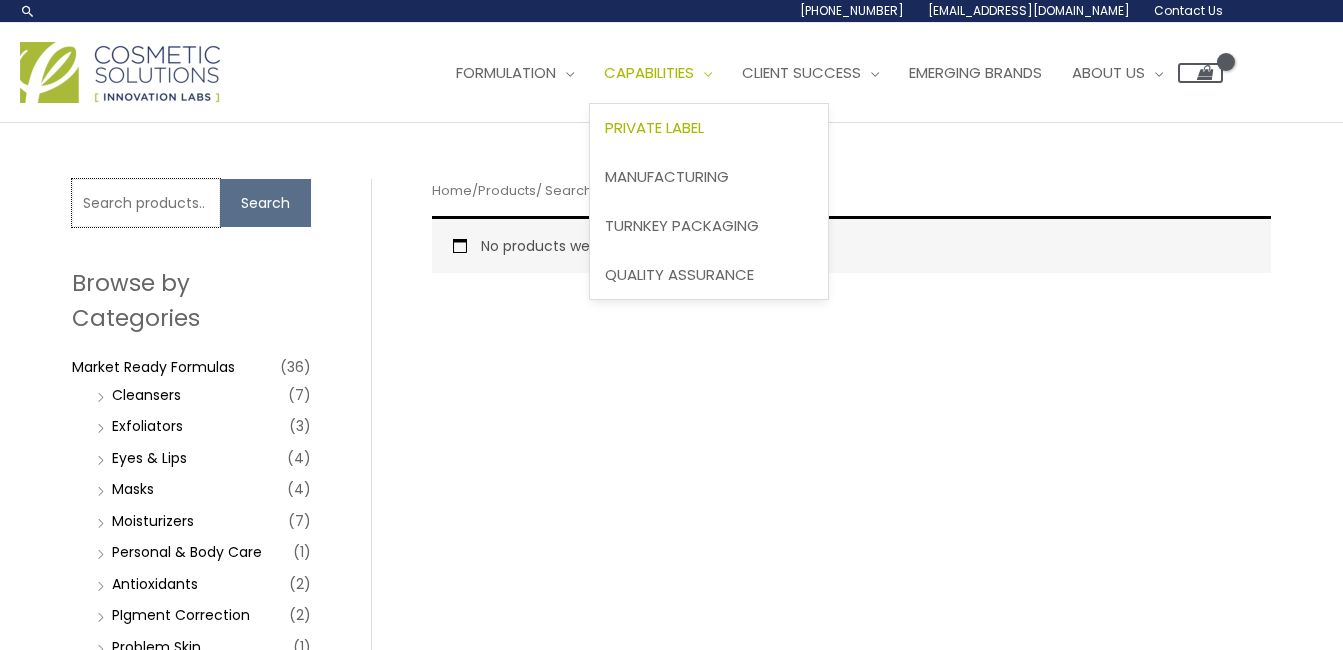 type 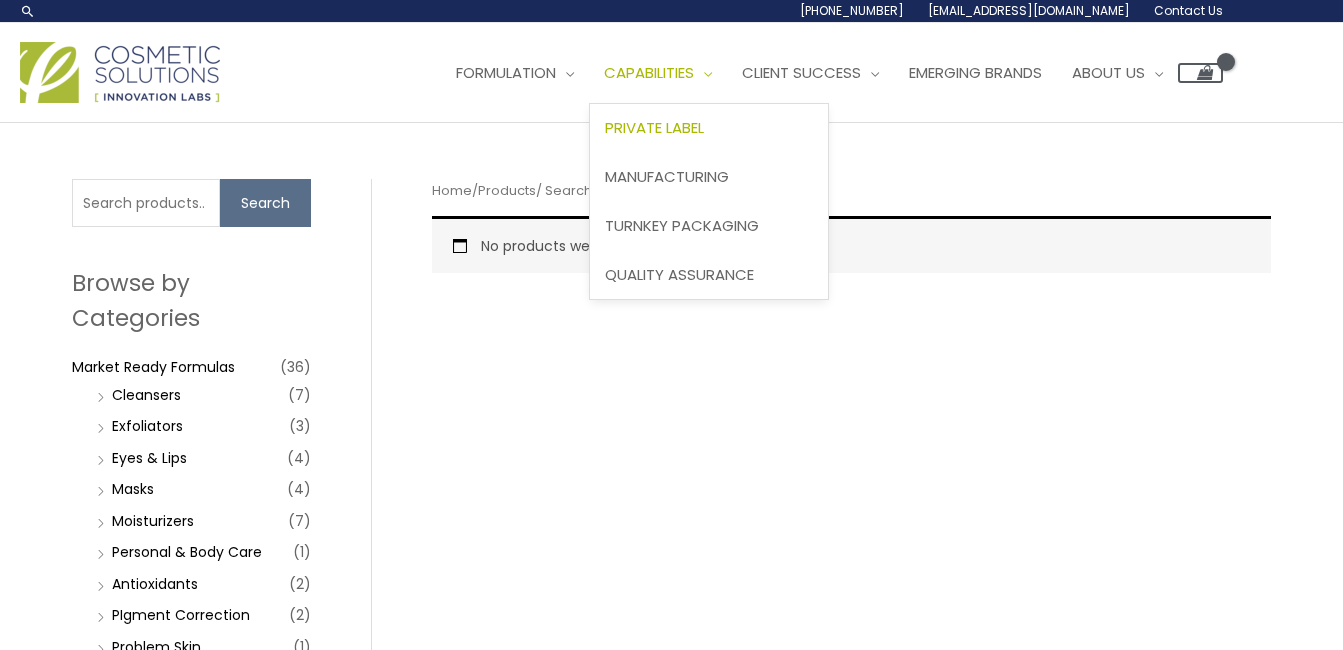 click on "Private Label" at bounding box center (654, 127) 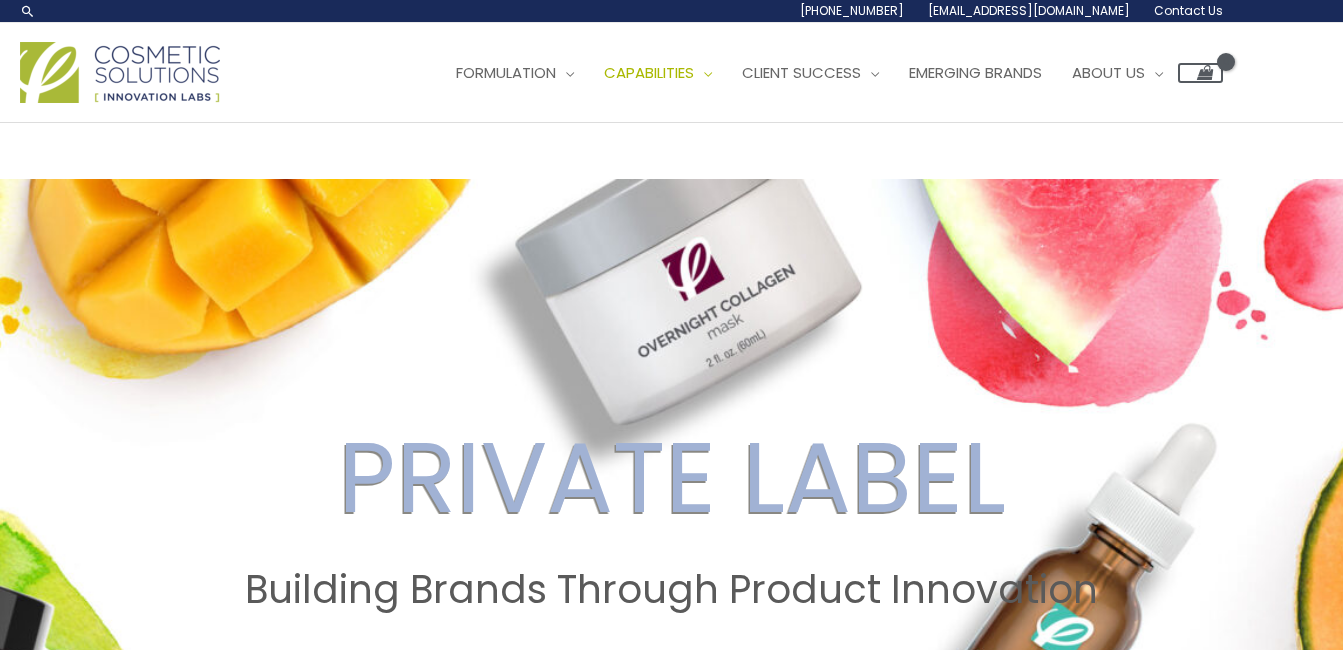 scroll, scrollTop: 0, scrollLeft: 0, axis: both 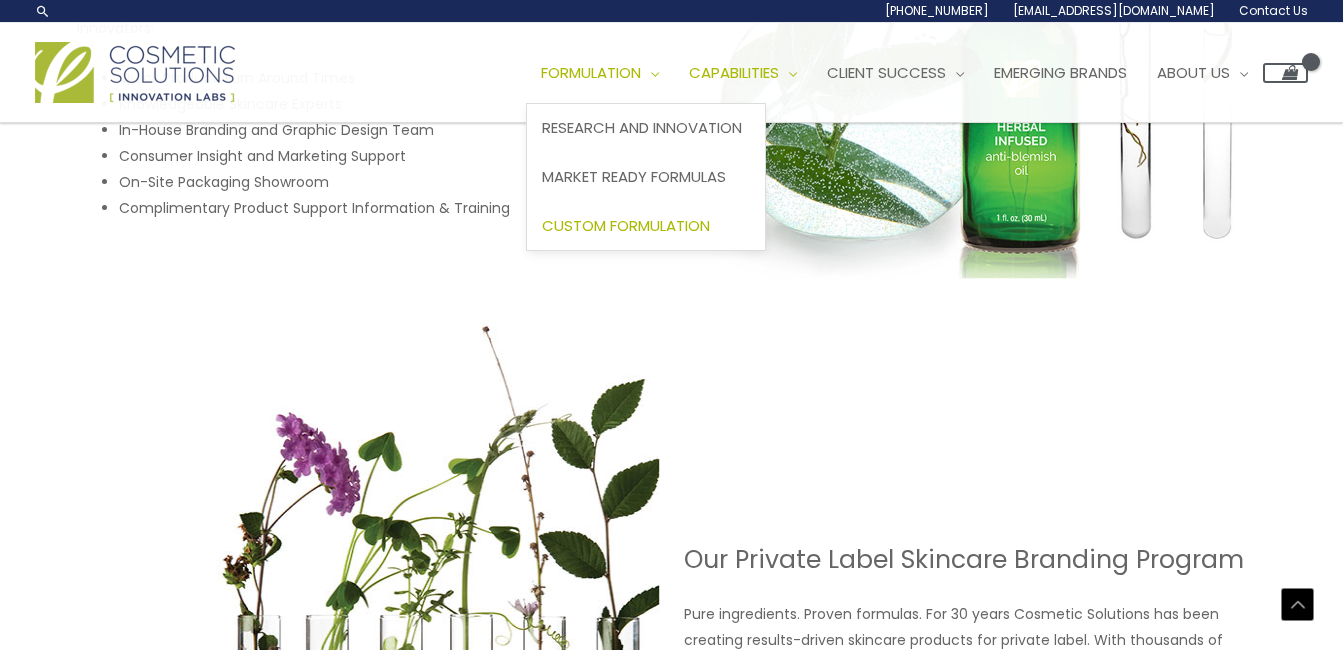 click on "Custom Formulation" at bounding box center (626, 225) 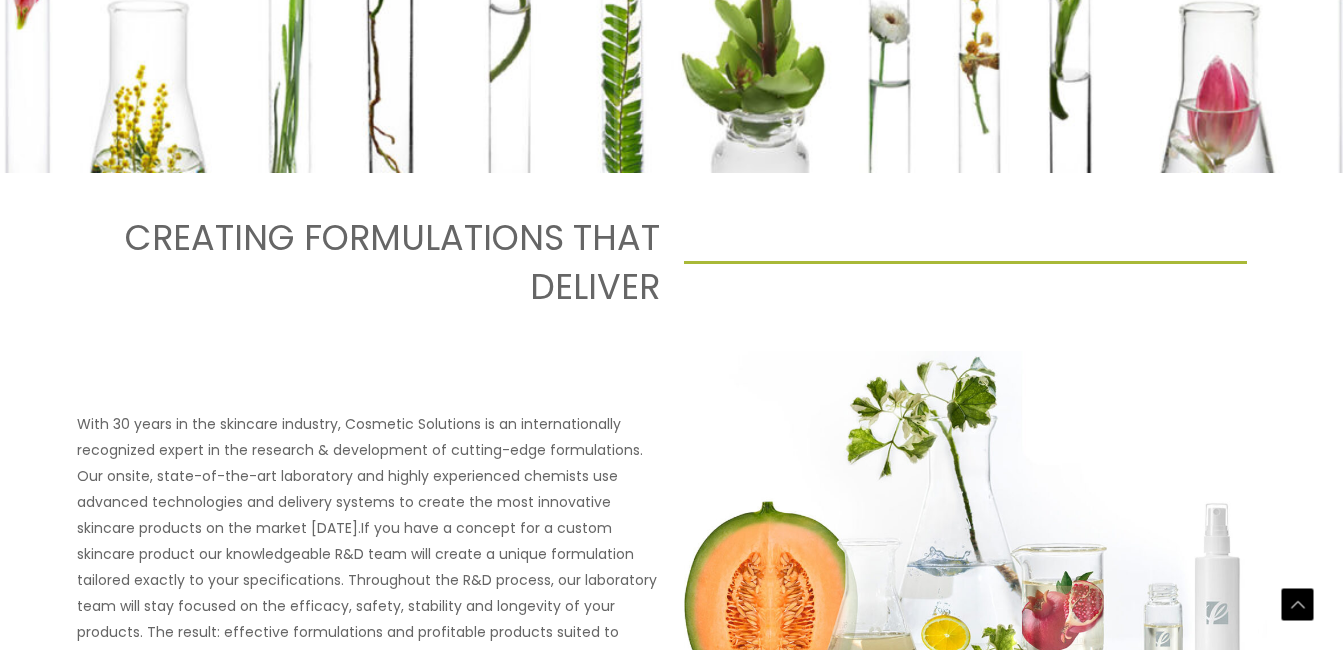 scroll, scrollTop: 700, scrollLeft: 0, axis: vertical 